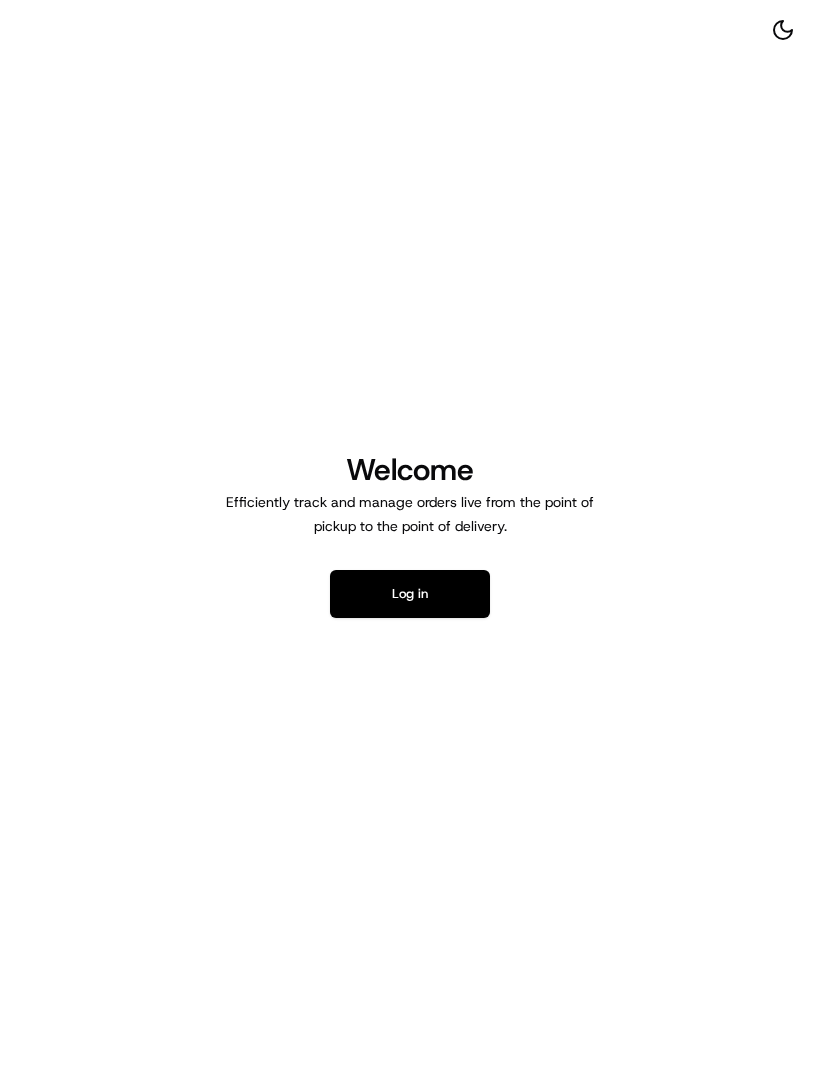 scroll, scrollTop: 0, scrollLeft: 0, axis: both 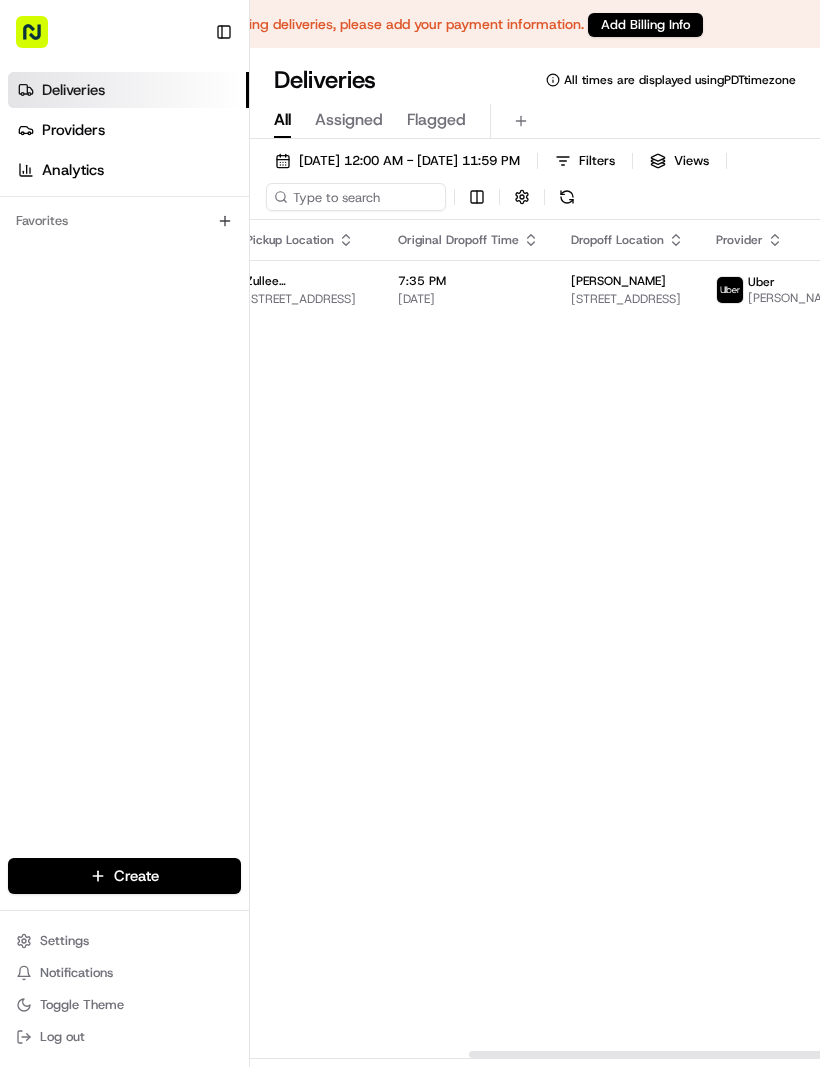 click on "6403 Summitview Ave, Yakima, WA 98908, USA" at bounding box center [627, 299] 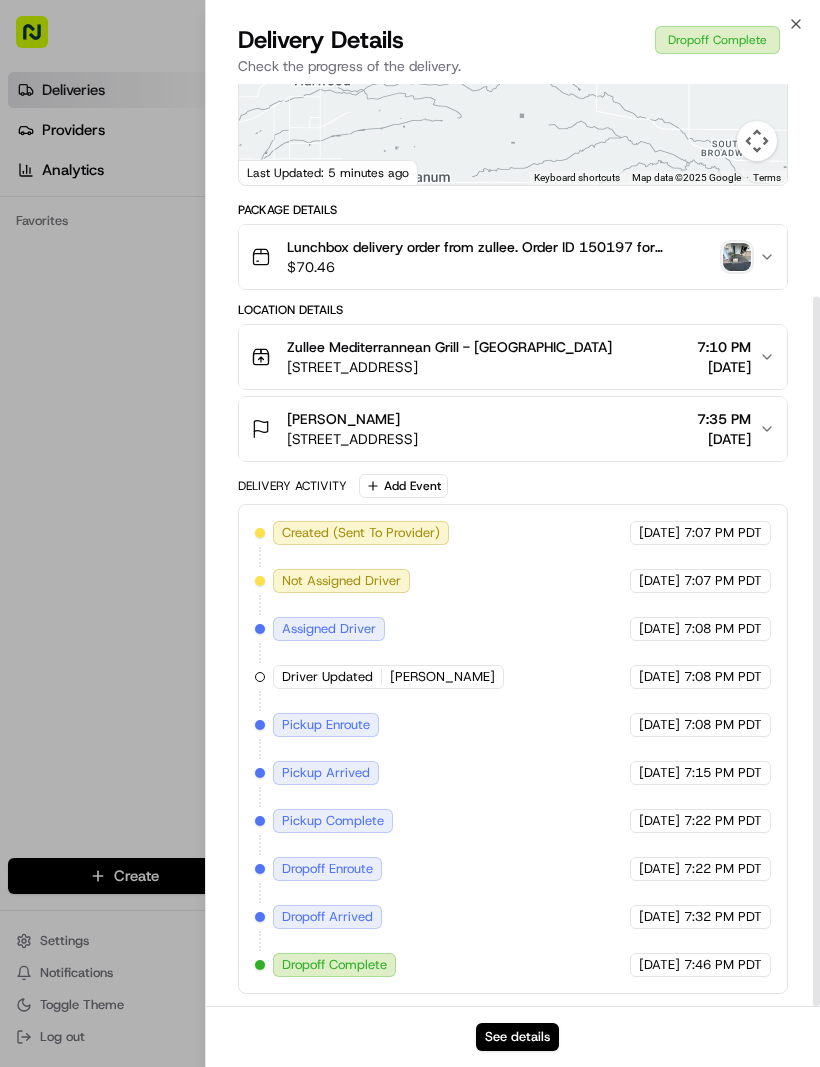 scroll, scrollTop: 276, scrollLeft: 0, axis: vertical 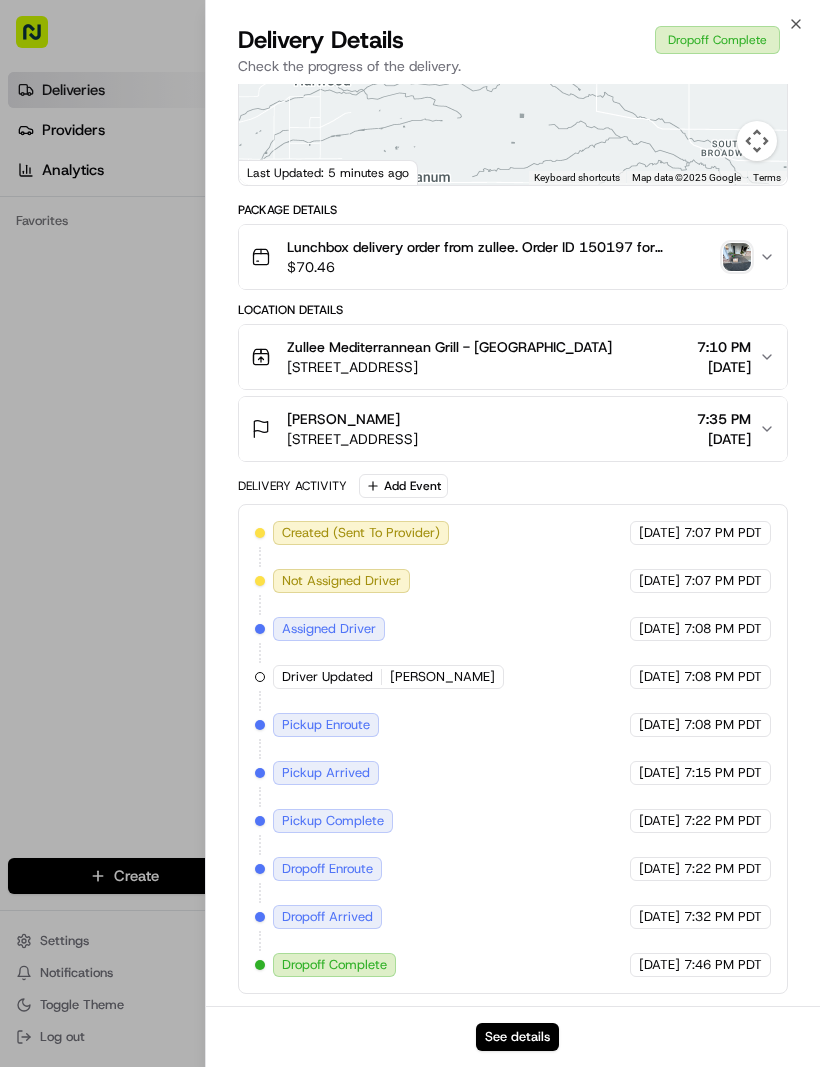 click on "See details" at bounding box center [517, 1037] 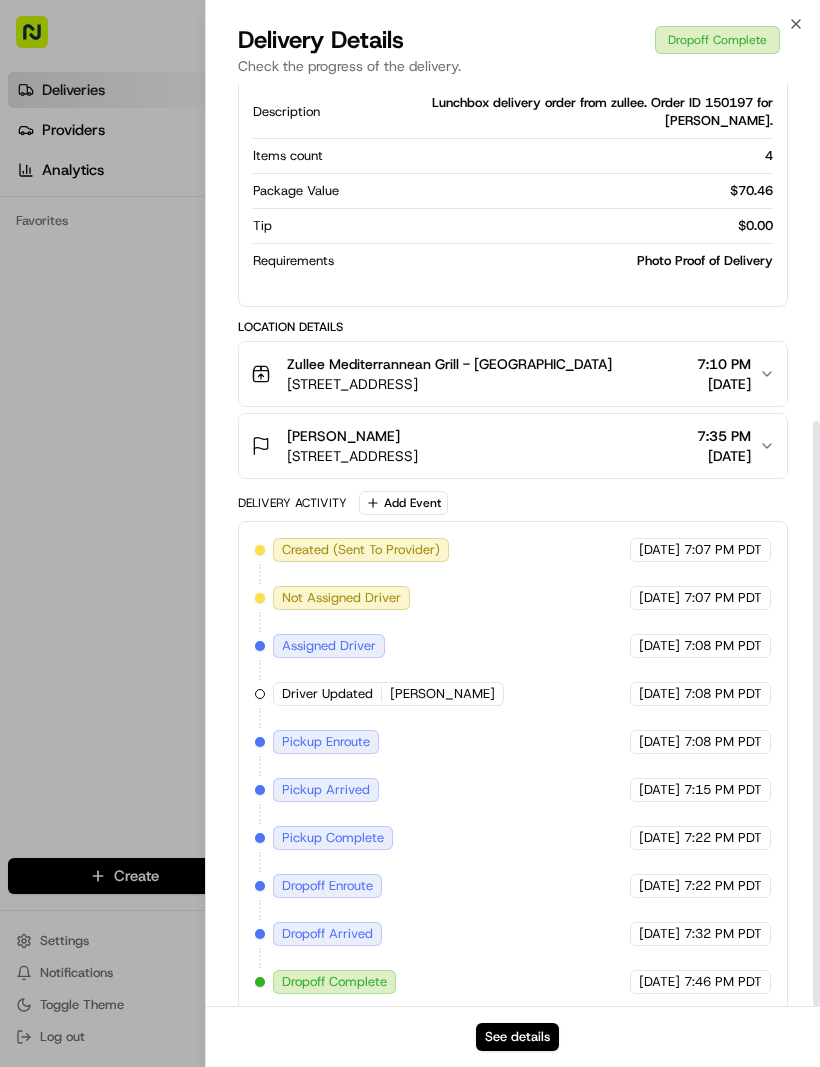 scroll, scrollTop: 532, scrollLeft: 0, axis: vertical 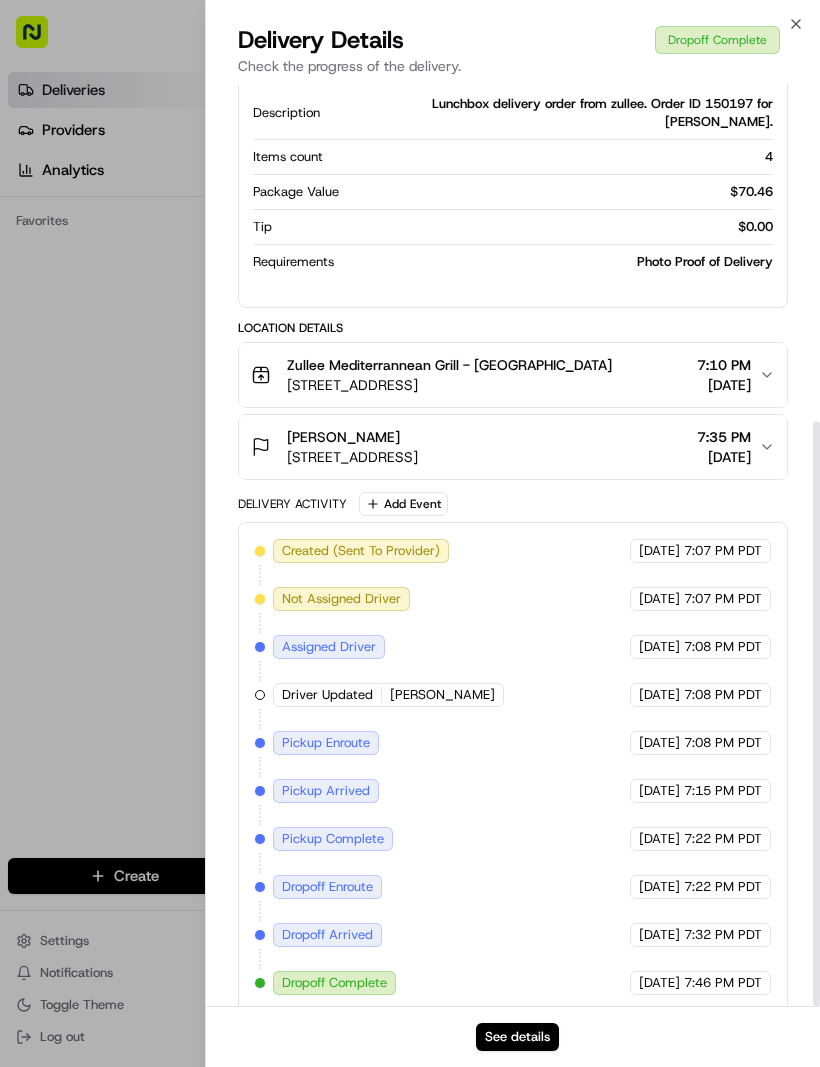 click on "Photo Proof of Delivery" at bounding box center (557, 262) 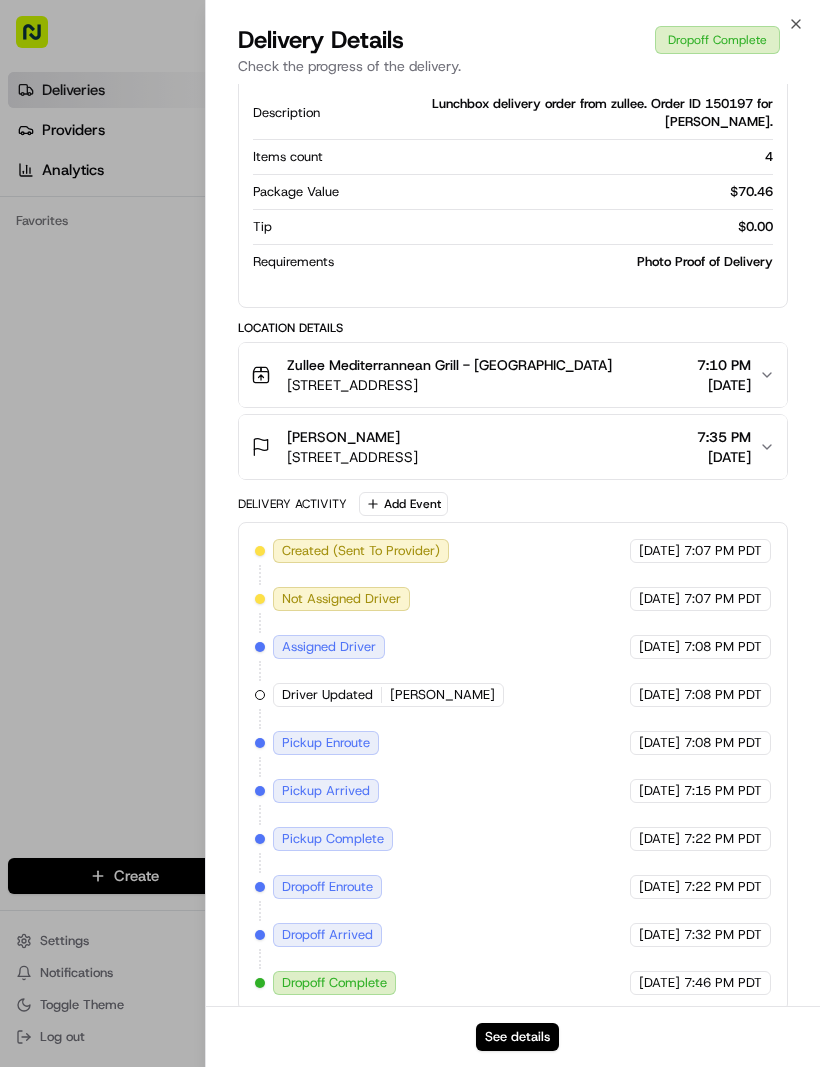 click on "Photo Proof of Delivery" at bounding box center (557, 262) 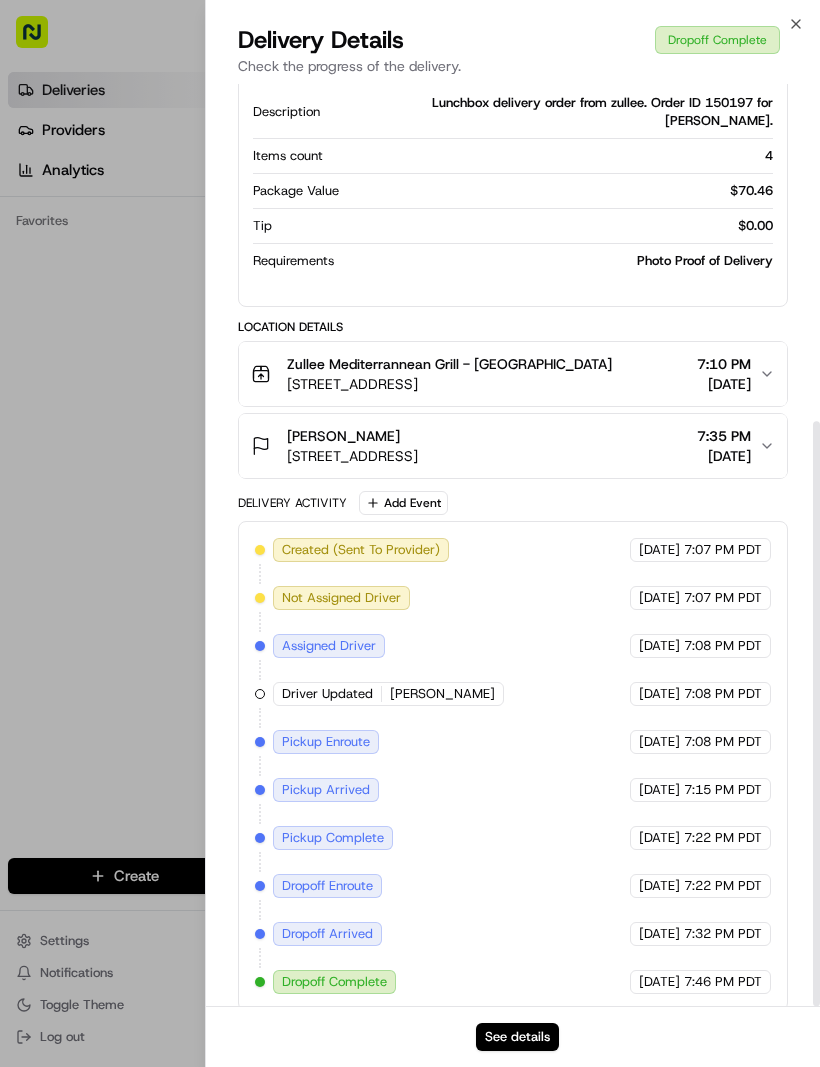 scroll, scrollTop: 532, scrollLeft: 0, axis: vertical 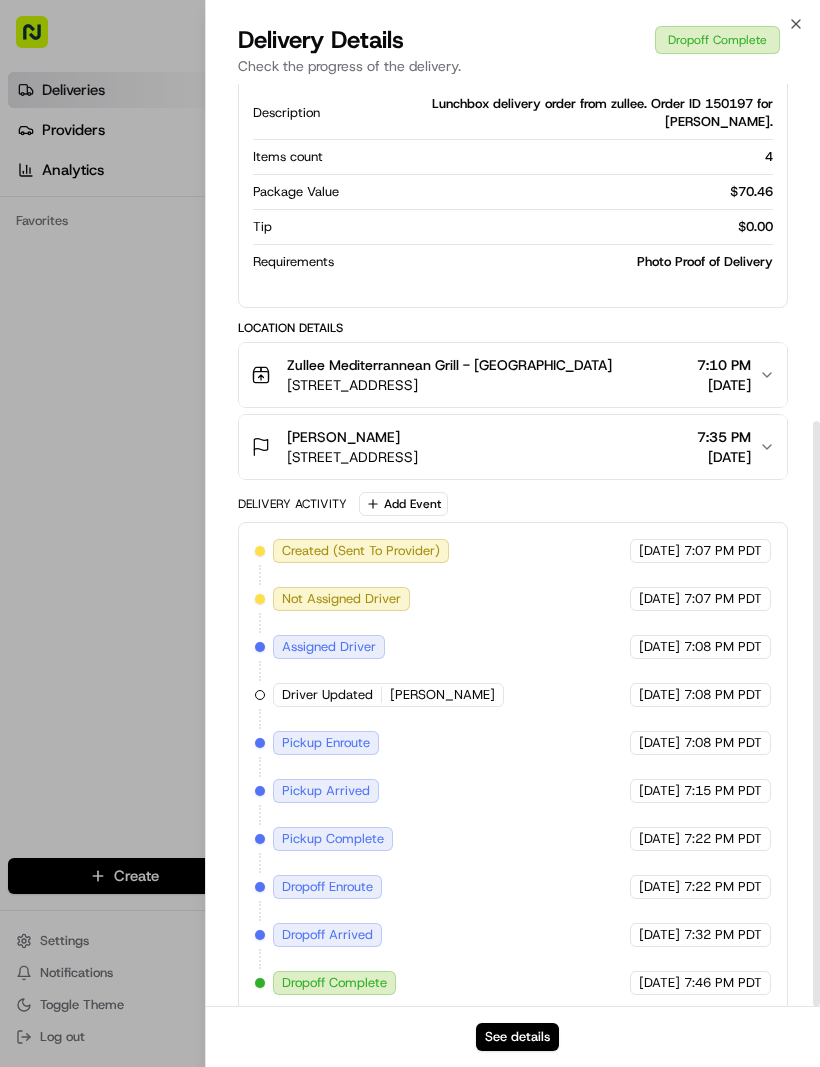 click on "See details" at bounding box center [517, 1037] 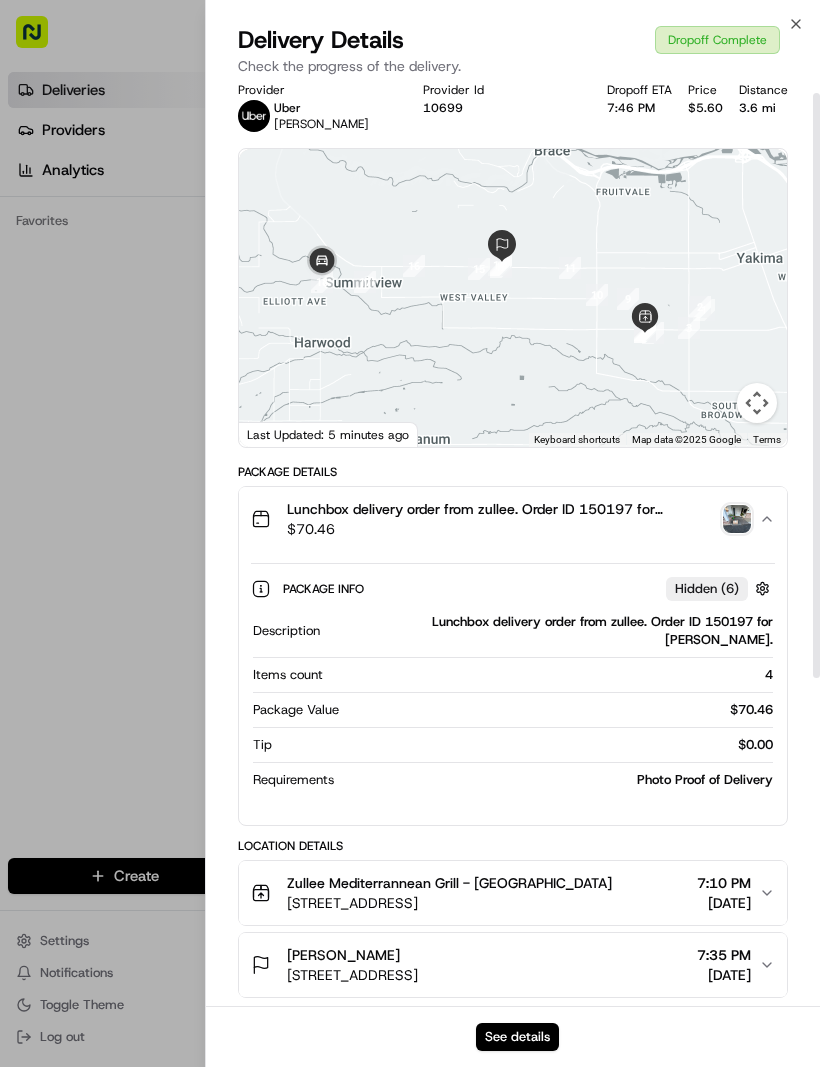 scroll, scrollTop: 12, scrollLeft: 0, axis: vertical 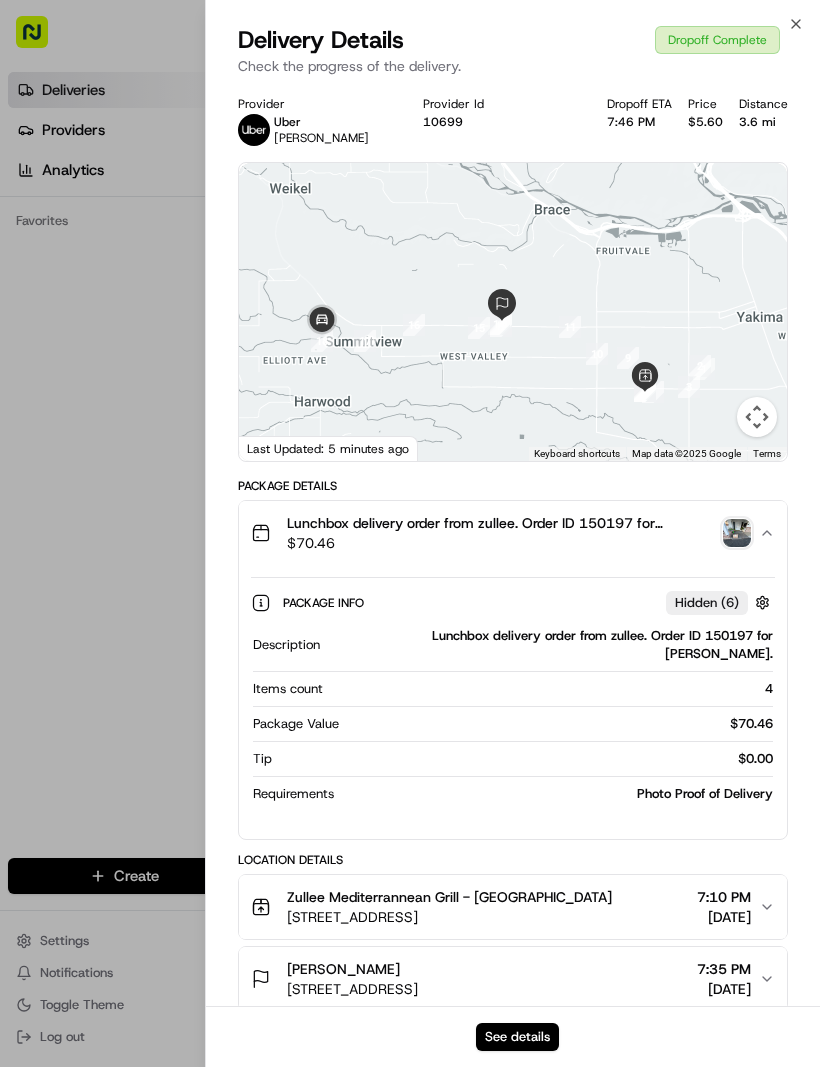 click at bounding box center [737, 533] 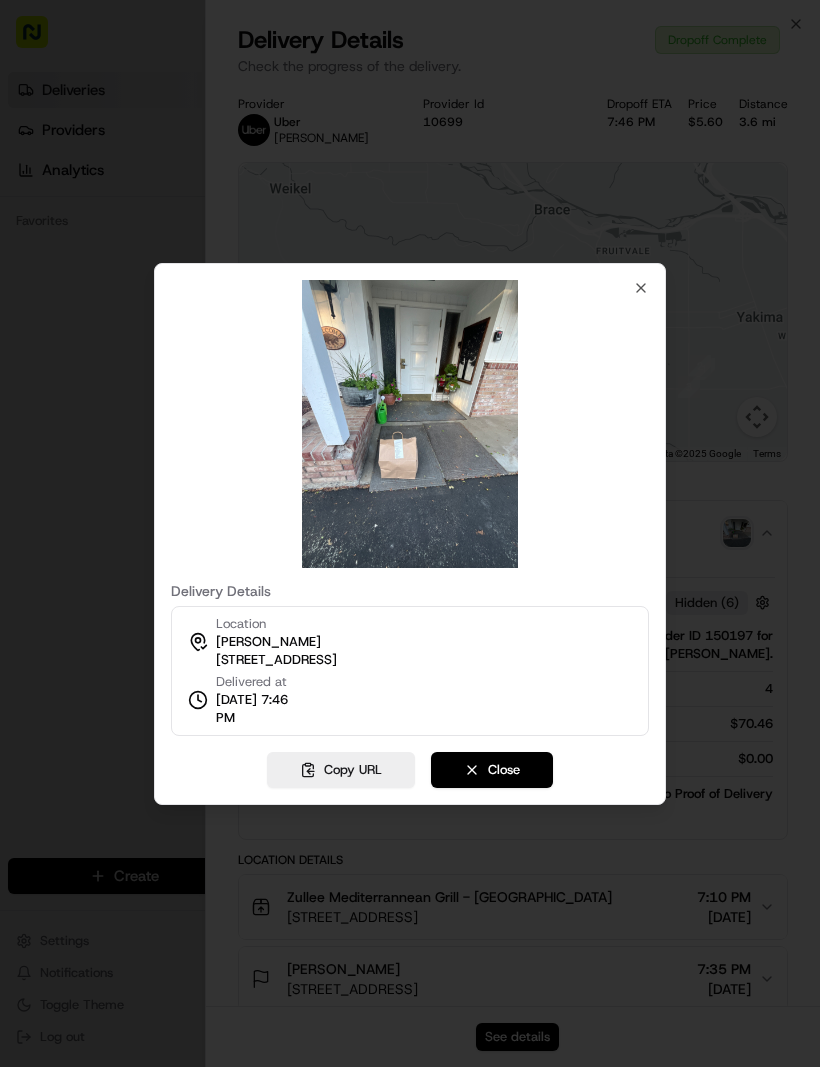 click on "Close" at bounding box center (492, 770) 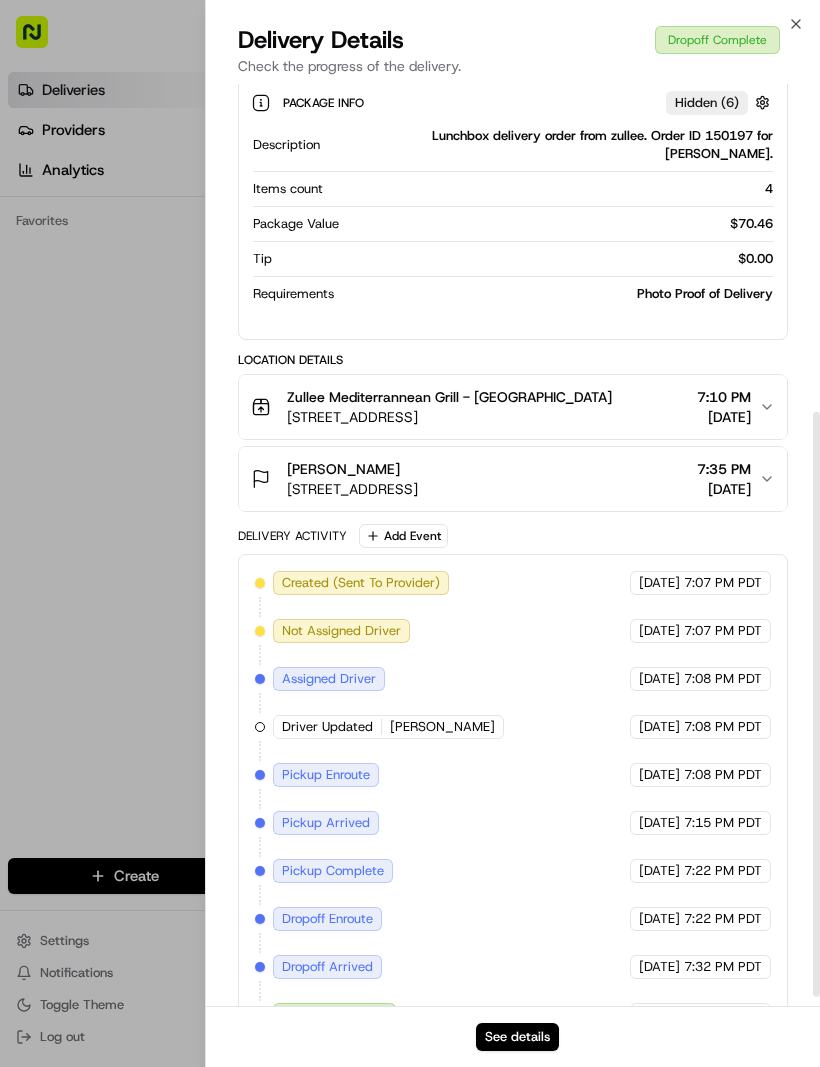 scroll, scrollTop: 498, scrollLeft: 0, axis: vertical 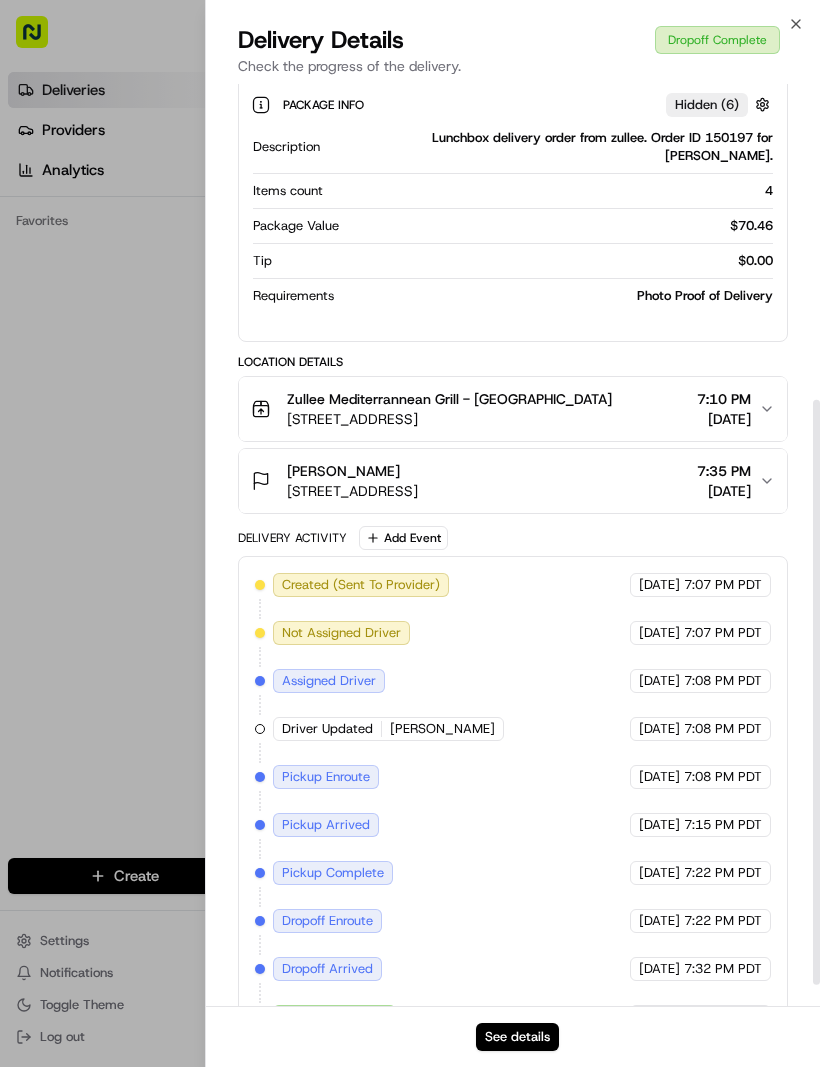 click 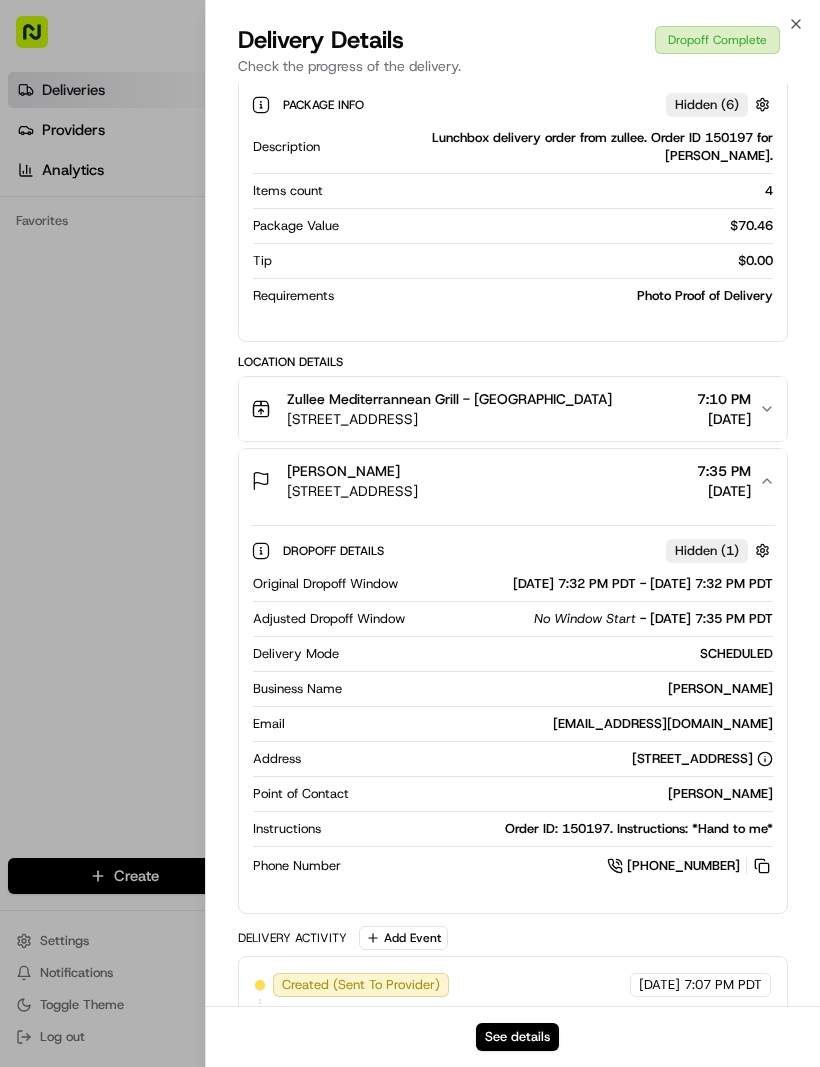 click on "07/15/2025" at bounding box center [724, 419] 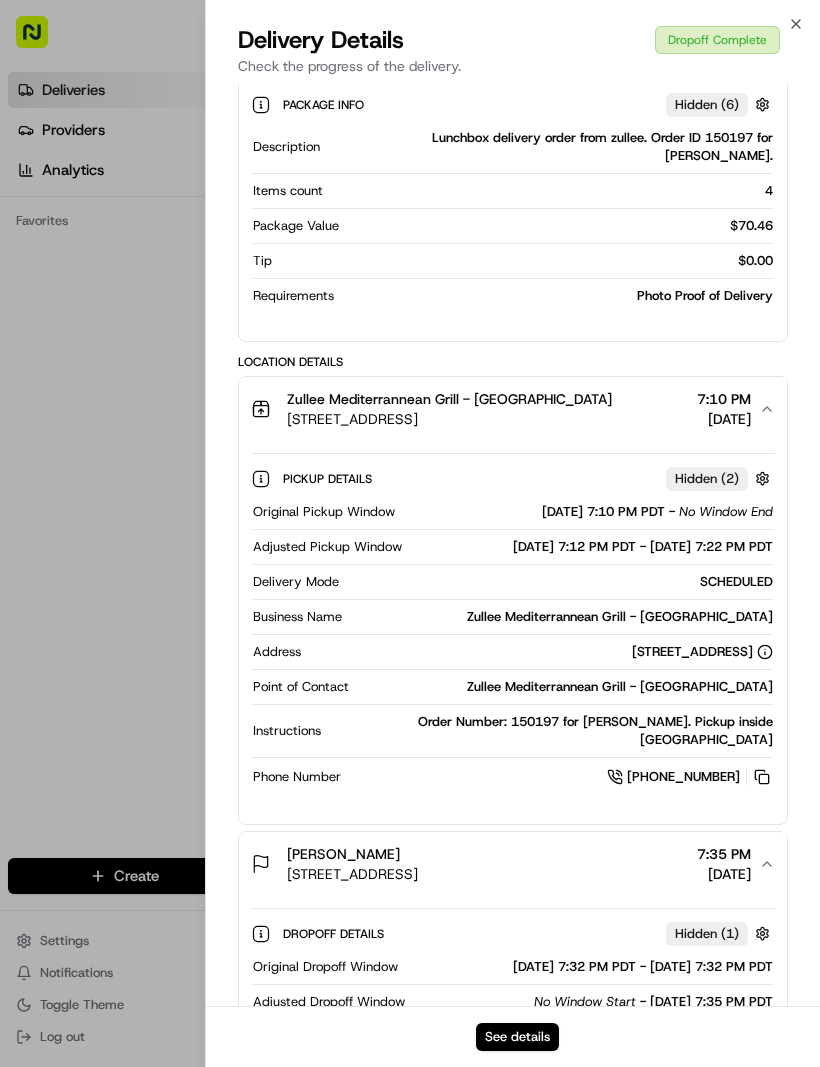 click 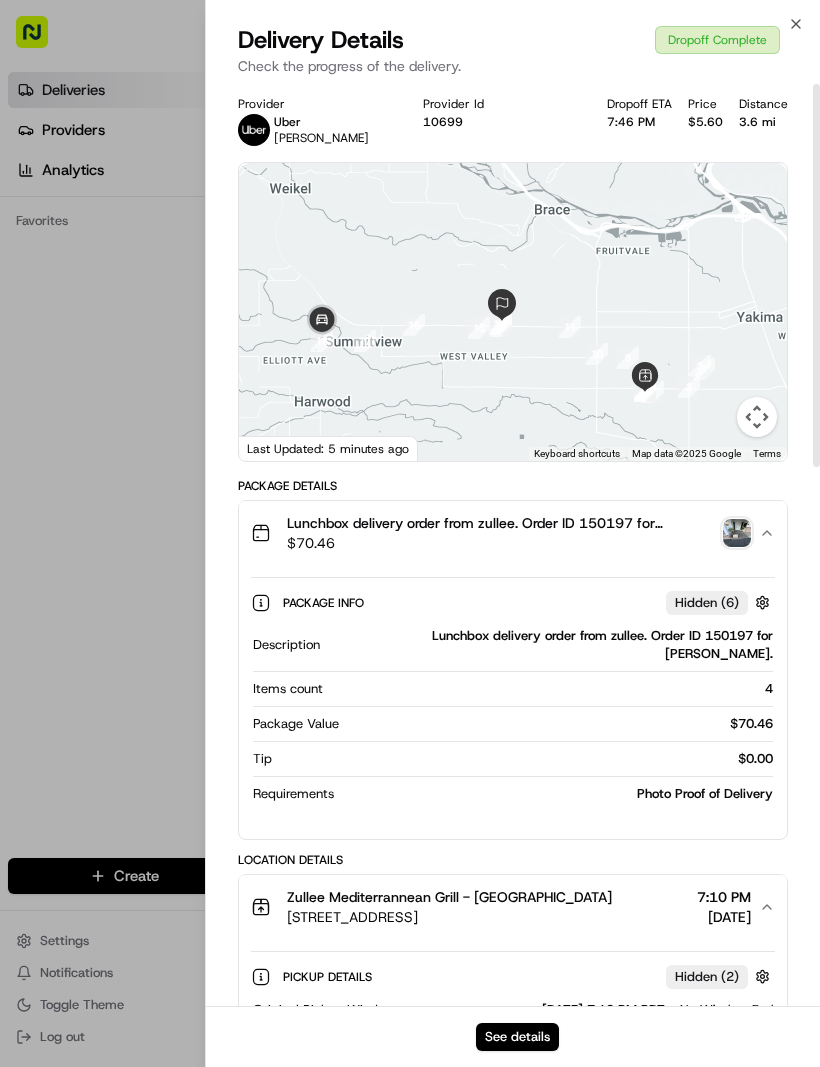 scroll, scrollTop: 0, scrollLeft: 0, axis: both 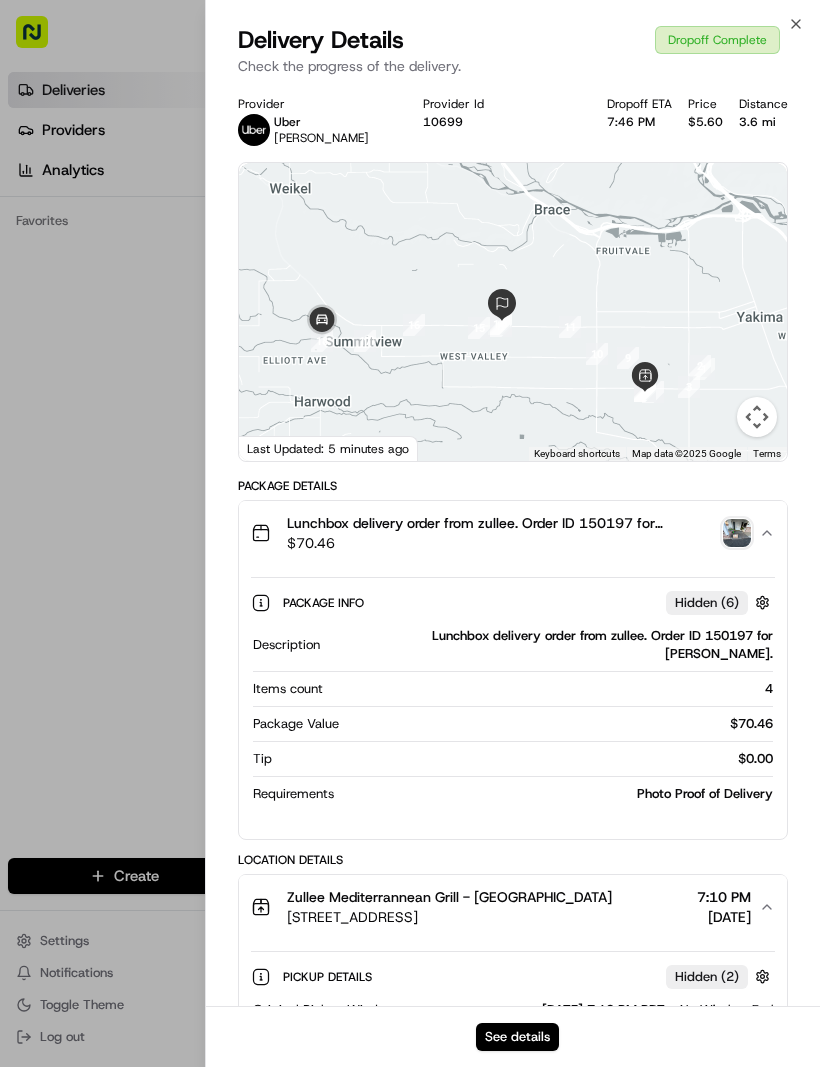 click on "Provider Id" at bounding box center (507, 104) 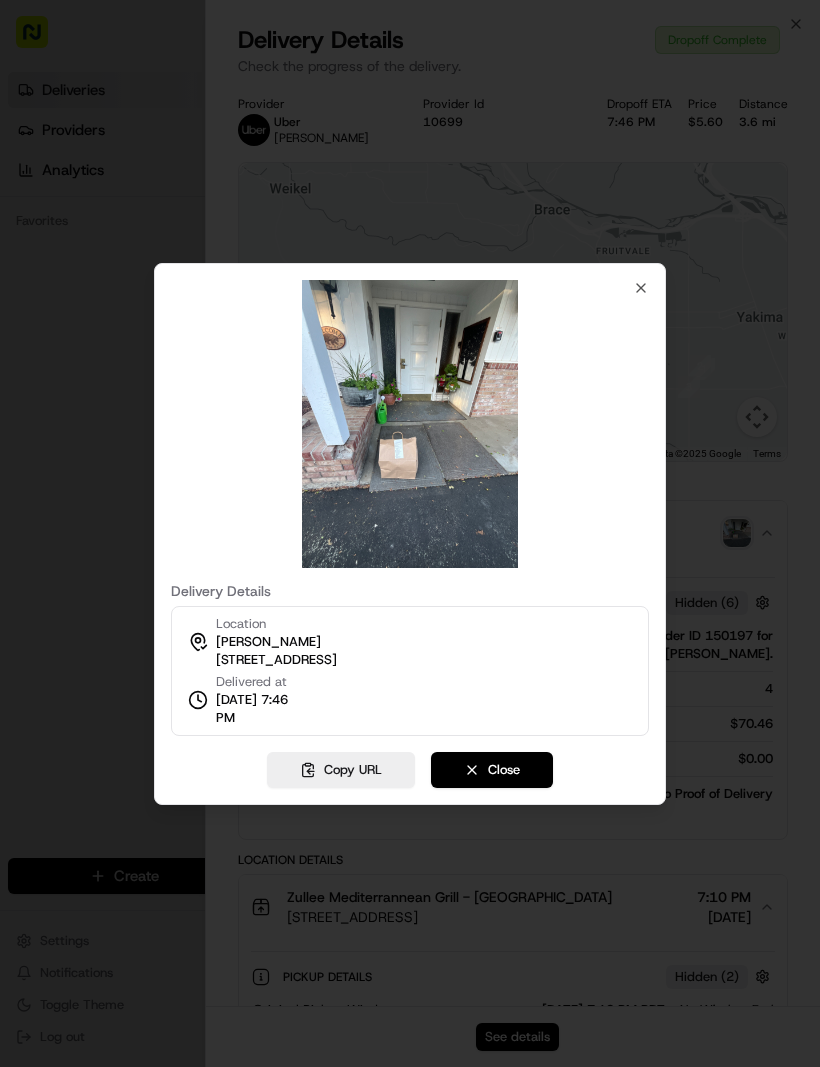 click on "Delivery Details Location Kristine Lefors 6403 Summitview Ave, Yakima, WA 98908, USA Delivered at 07/15/2025 7:46 PM Copy URL Close Close" at bounding box center (410, 534) 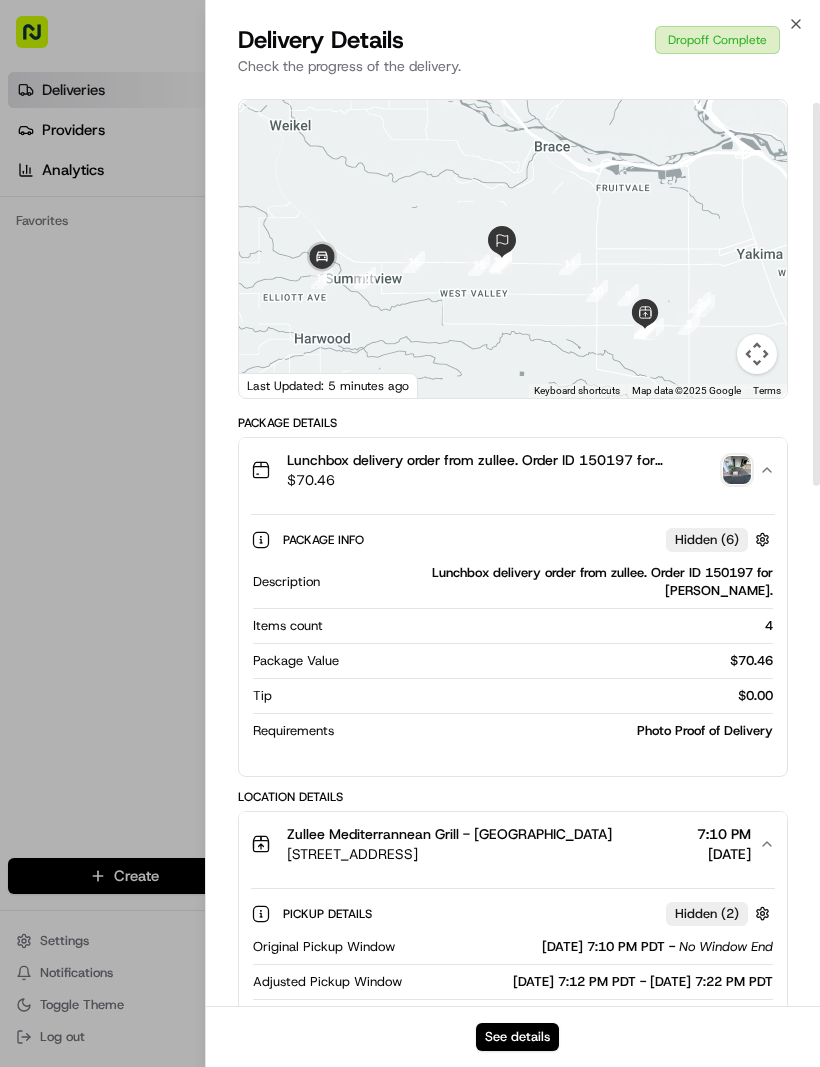 scroll, scrollTop: 67, scrollLeft: 0, axis: vertical 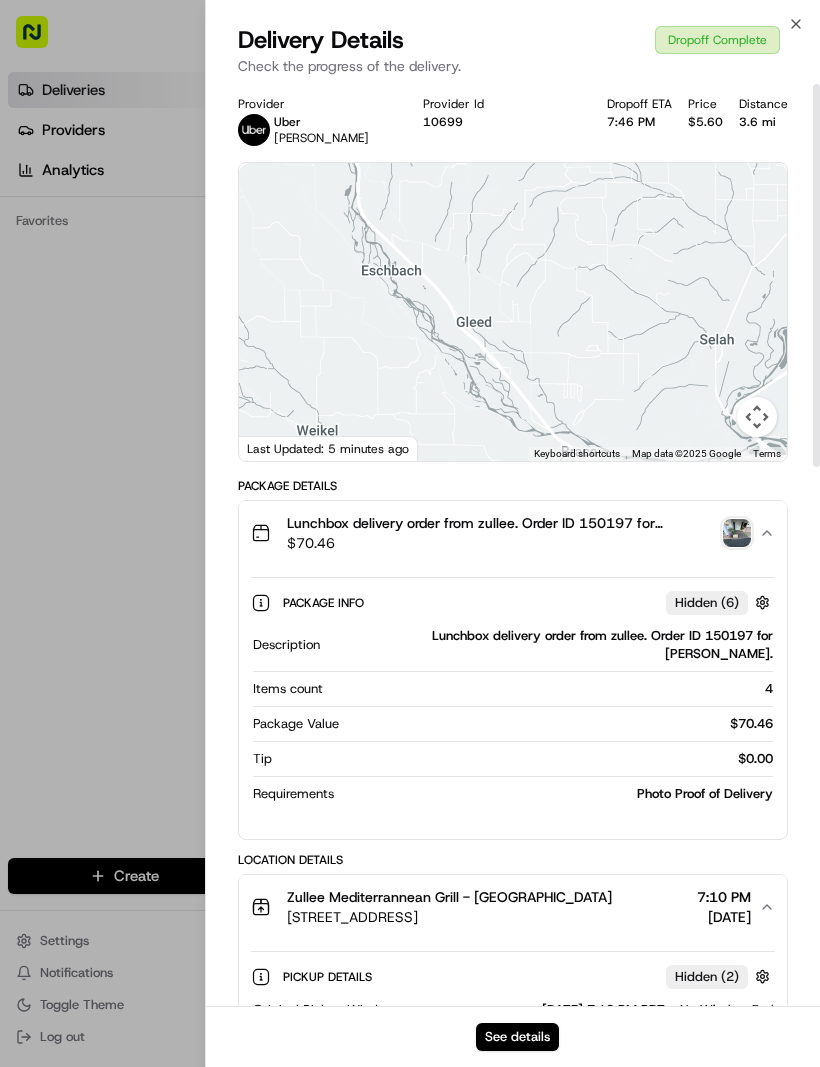 click 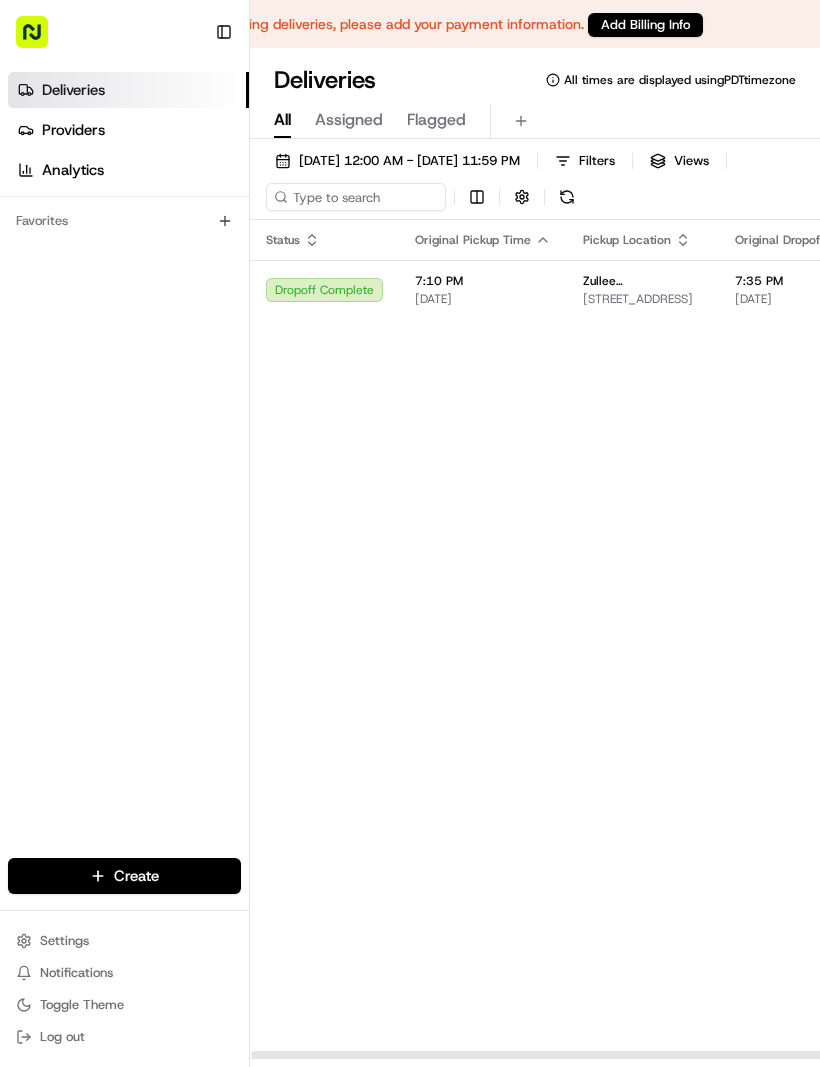 scroll, scrollTop: 0, scrollLeft: 0, axis: both 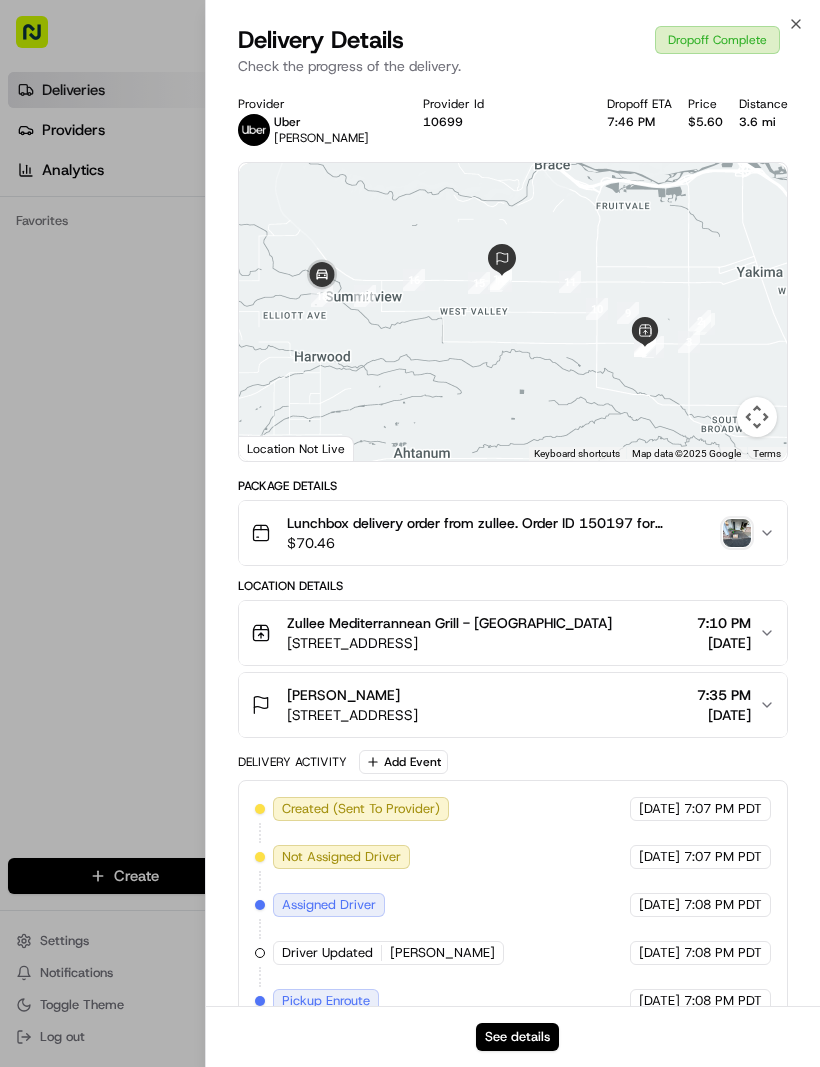 click 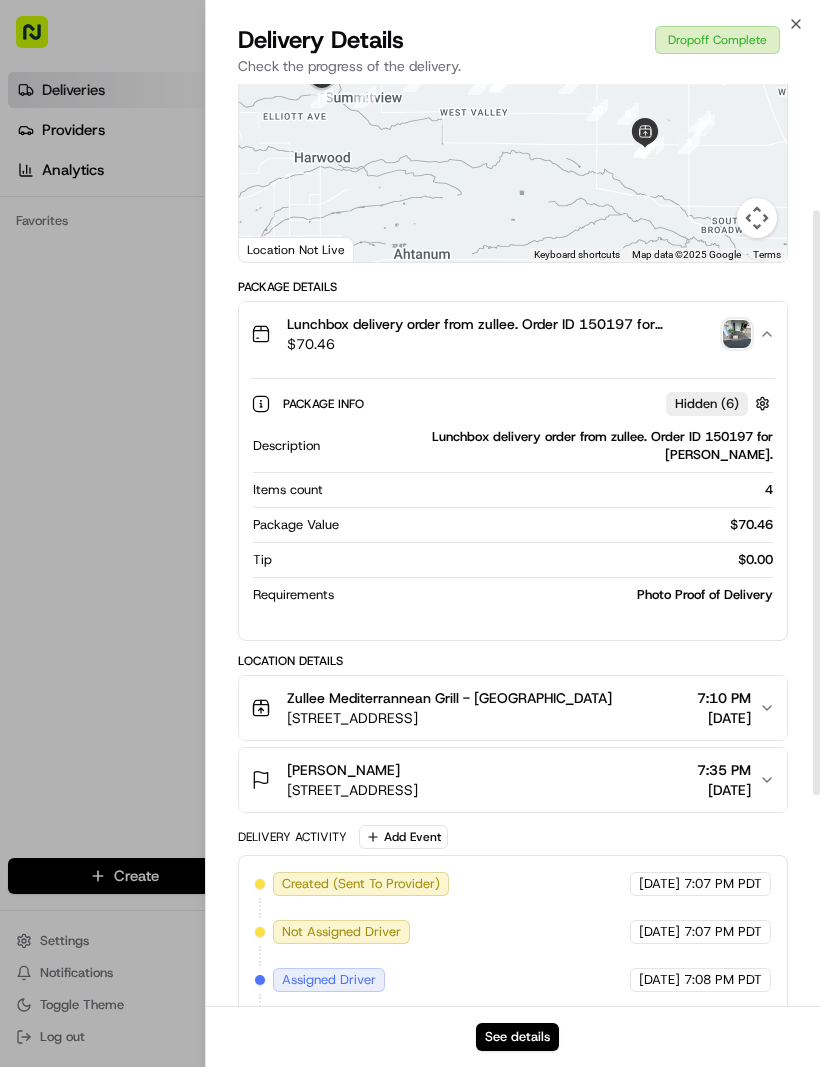 scroll, scrollTop: 204, scrollLeft: 0, axis: vertical 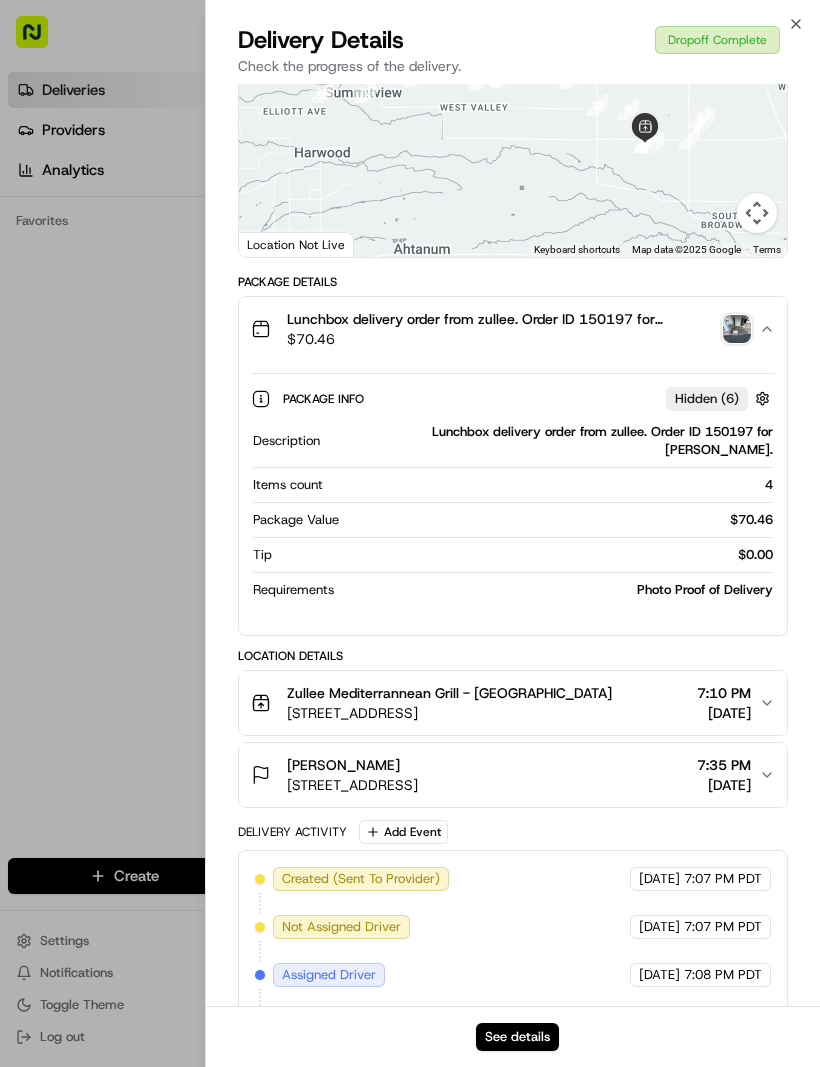 click on "Description Lunchbox delivery order from zullee. Order ID 150197 for Kristine Lefors. Items count 4 Package Value $ 70.46 Tip $ 0.00 Requirements Photo Proof of Delivery" at bounding box center (513, 511) 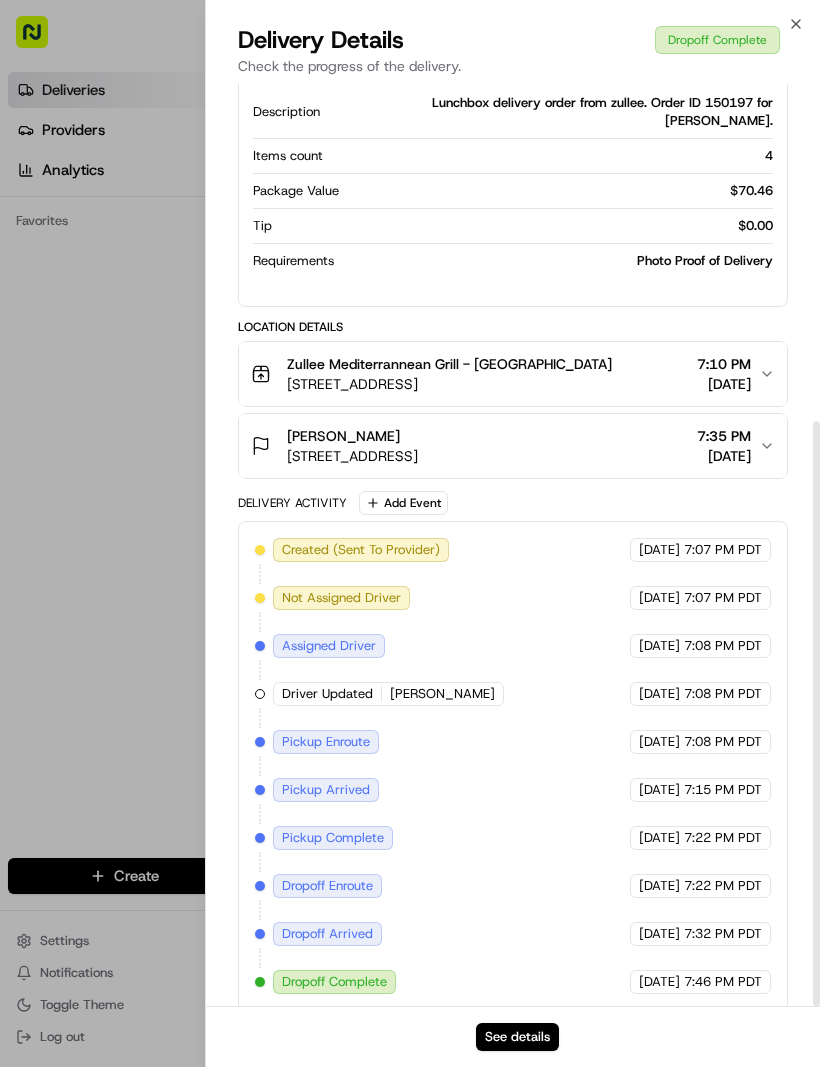 scroll, scrollTop: 532, scrollLeft: 0, axis: vertical 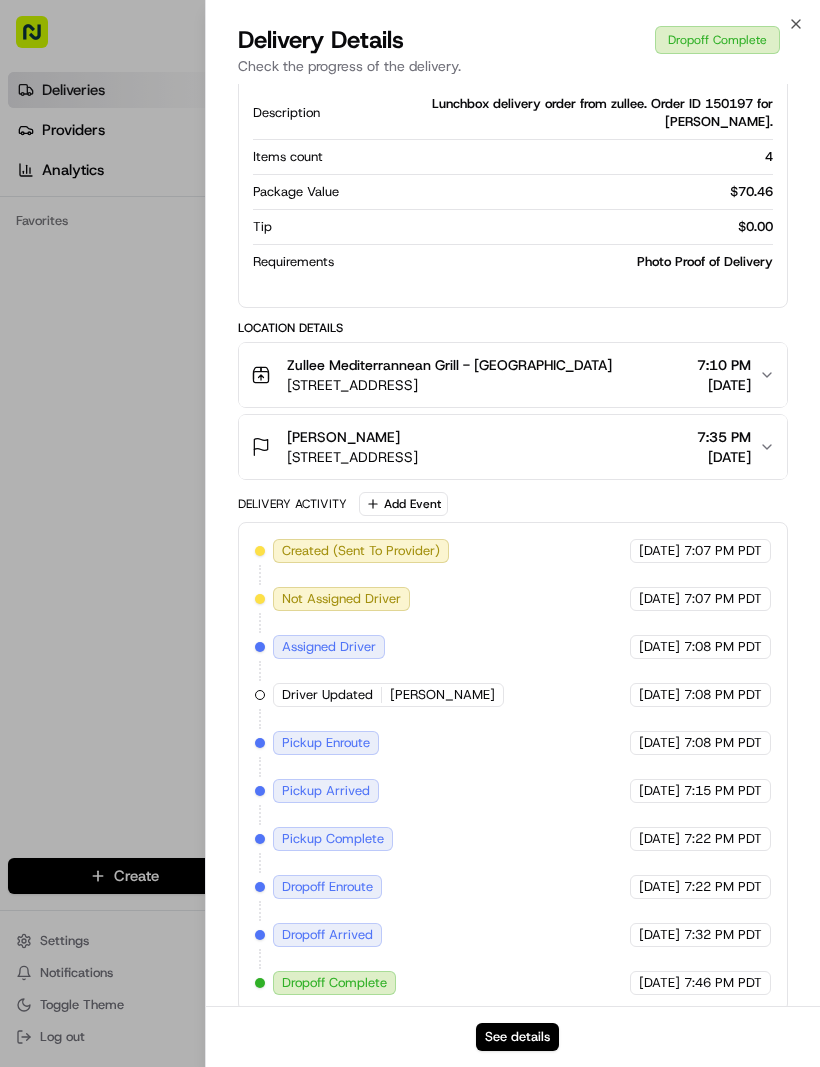 click on "07/15/2025" at bounding box center [724, 457] 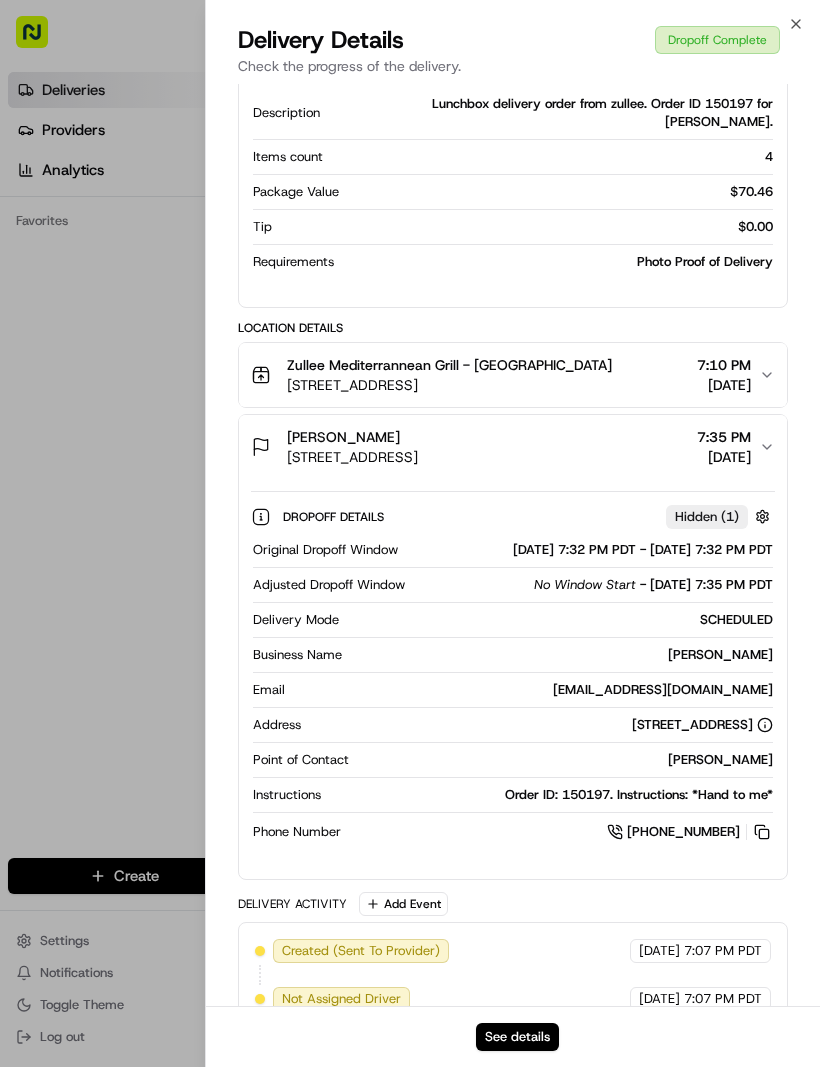 click on "07/15/2025" at bounding box center [724, 457] 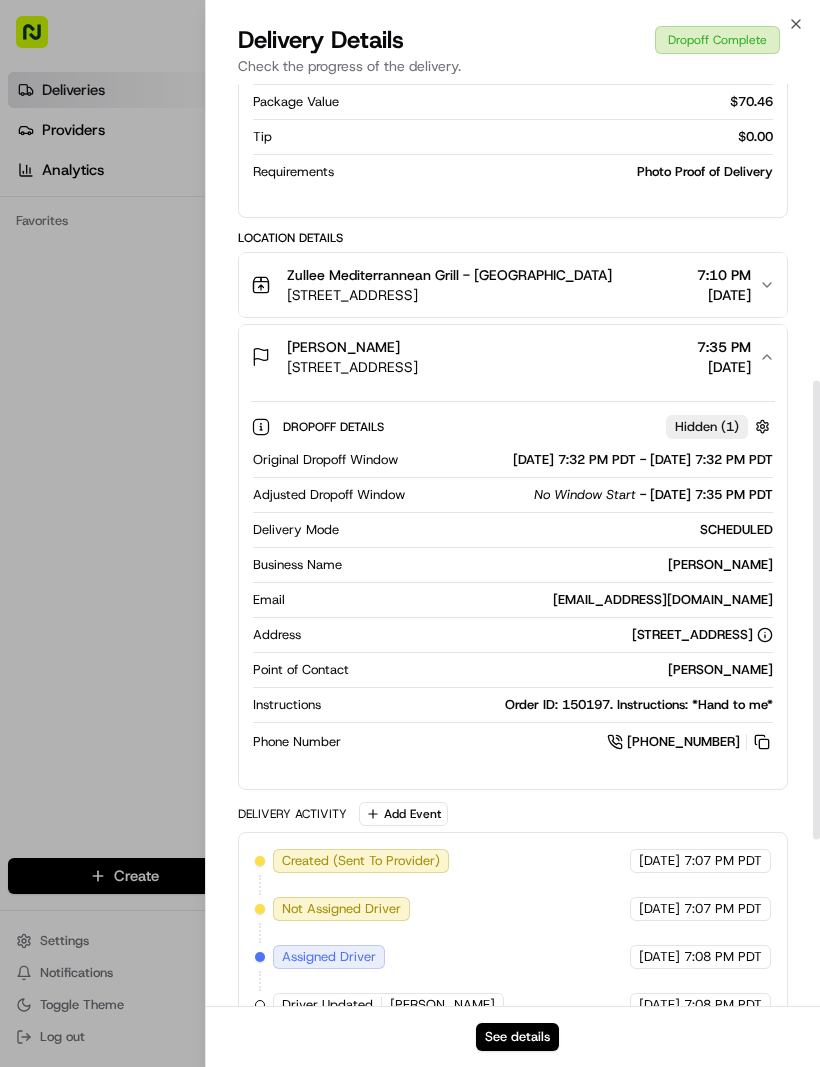 scroll, scrollTop: 649, scrollLeft: 0, axis: vertical 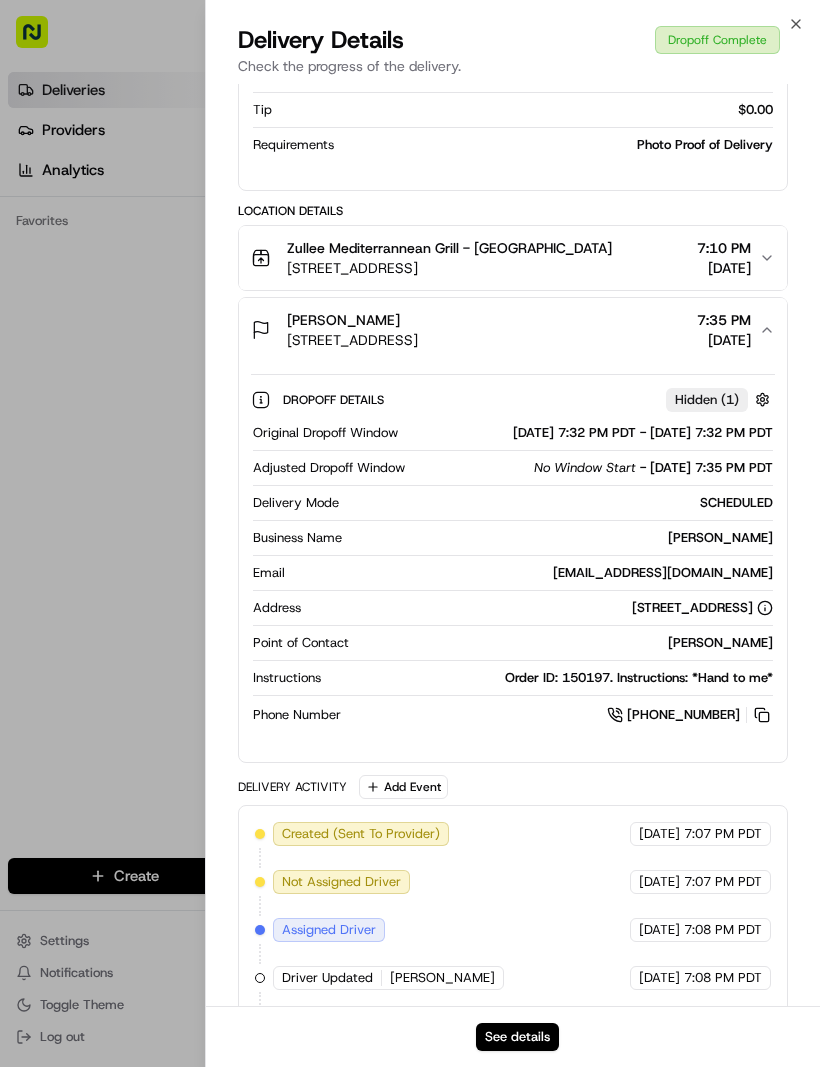 click at bounding box center [762, 399] 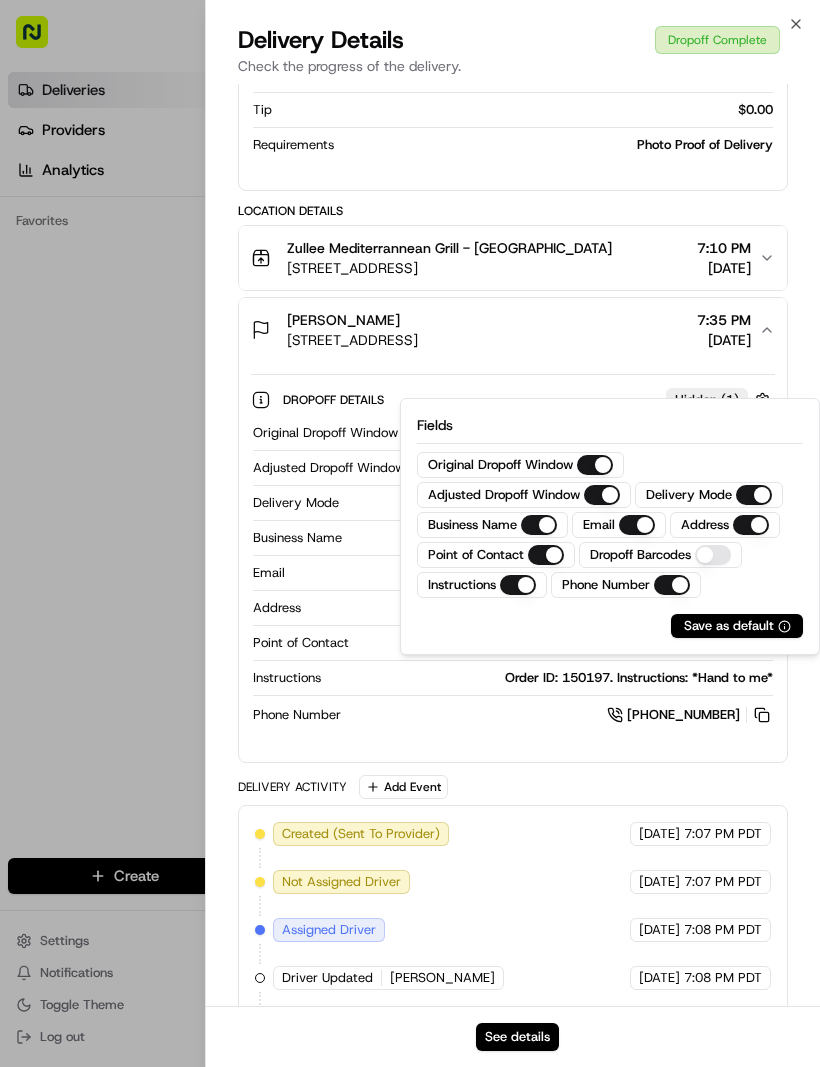 click on "Created (Sent To Provider) Uber 07/15/2025 7:07 PM PDT Not Assigned Driver Uber 07/15/2025 7:07 PM PDT Assigned Driver Uber 07/15/2025 7:08 PM PDT Driver Updated JORDAN C. Uber 07/15/2025 7:08 PM PDT Pickup Enroute Uber 07/15/2025 7:08 PM PDT Pickup Arrived Uber 07/15/2025 7:15 PM PDT Pickup Complete Uber 07/15/2025 7:22 PM PDT Dropoff Enroute Uber 07/15/2025 7:22 PM PDT Dropoff Arrived Uber 07/15/2025 7:32 PM PDT Dropoff Complete Uber 07/15/2025 7:46 PM PDT" at bounding box center [513, 1050] 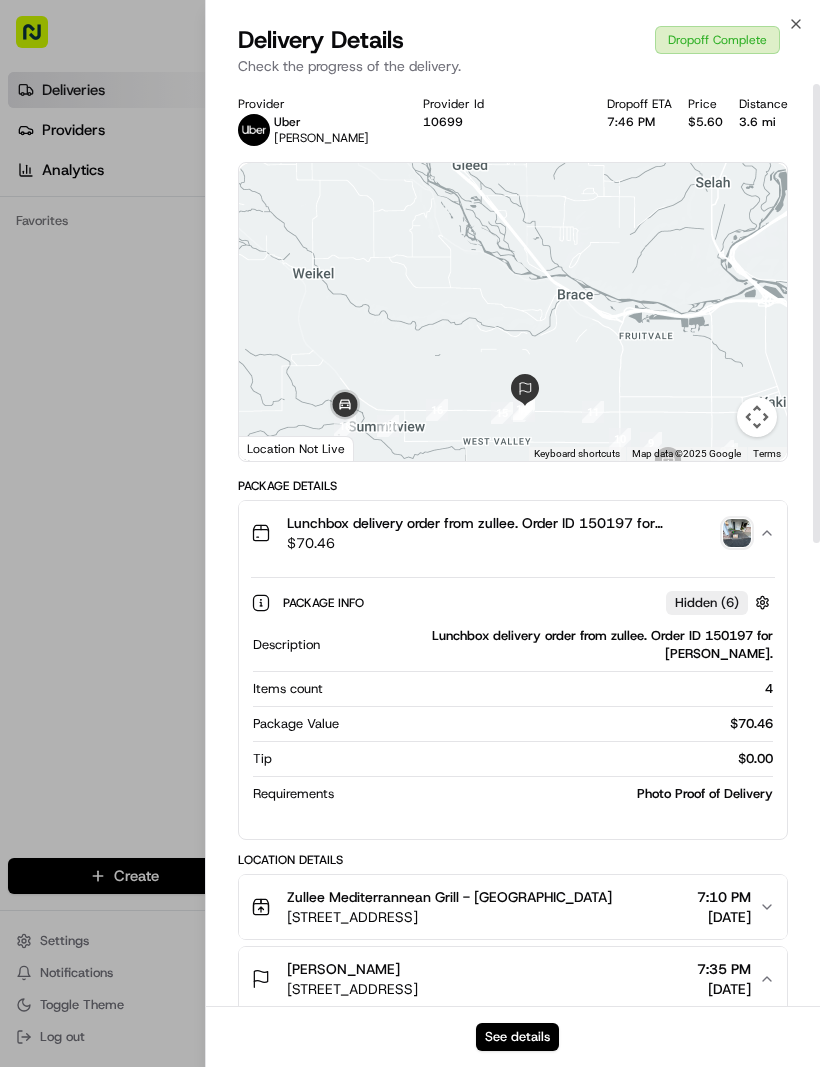 scroll, scrollTop: -1, scrollLeft: 0, axis: vertical 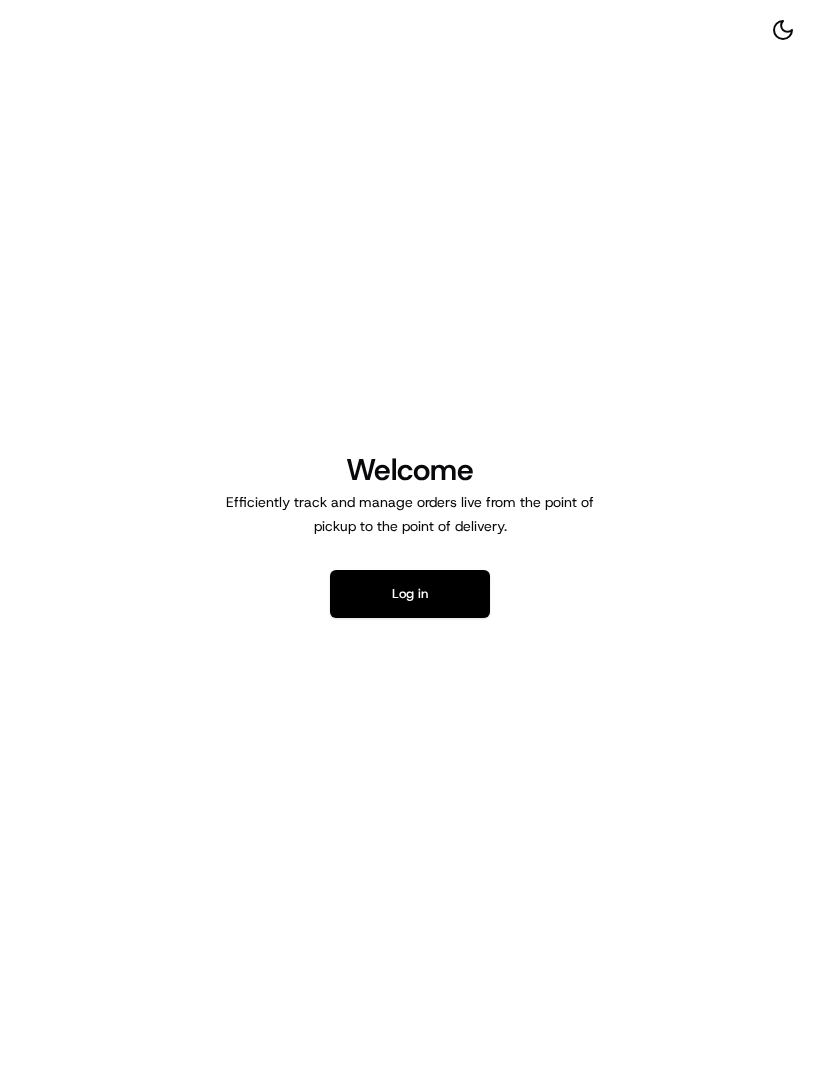 click on "Log in" at bounding box center [410, 594] 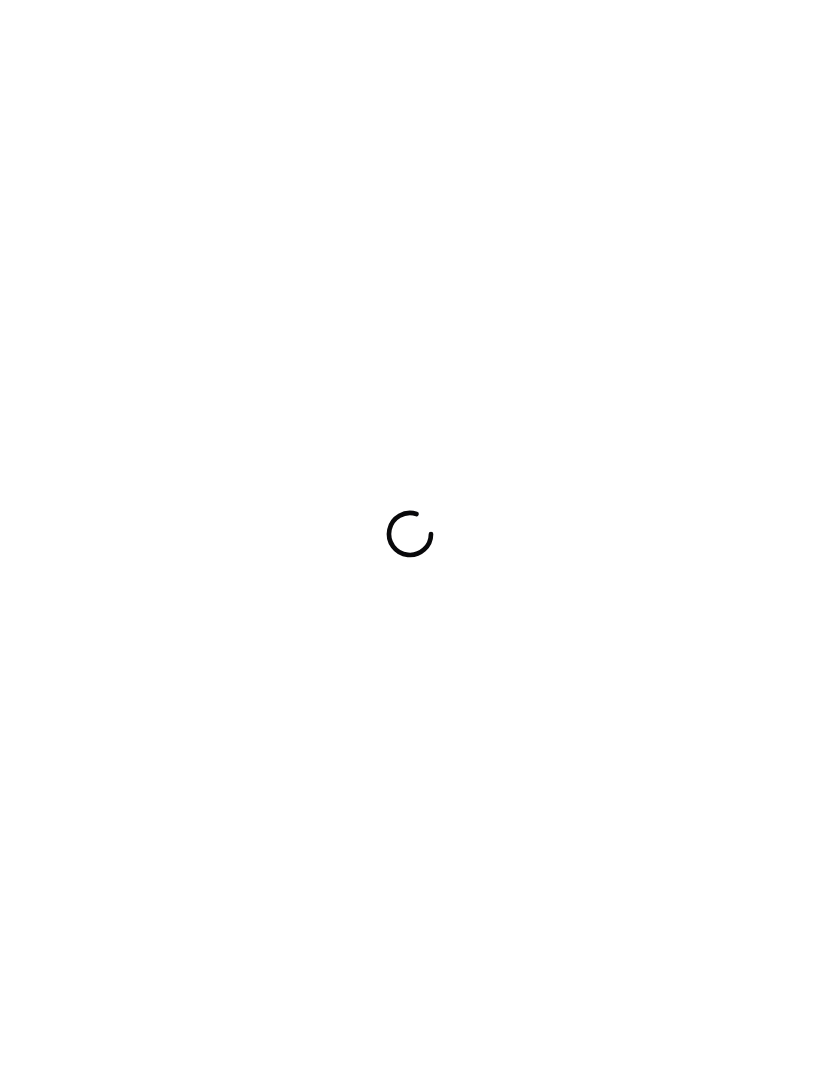 scroll, scrollTop: 0, scrollLeft: 0, axis: both 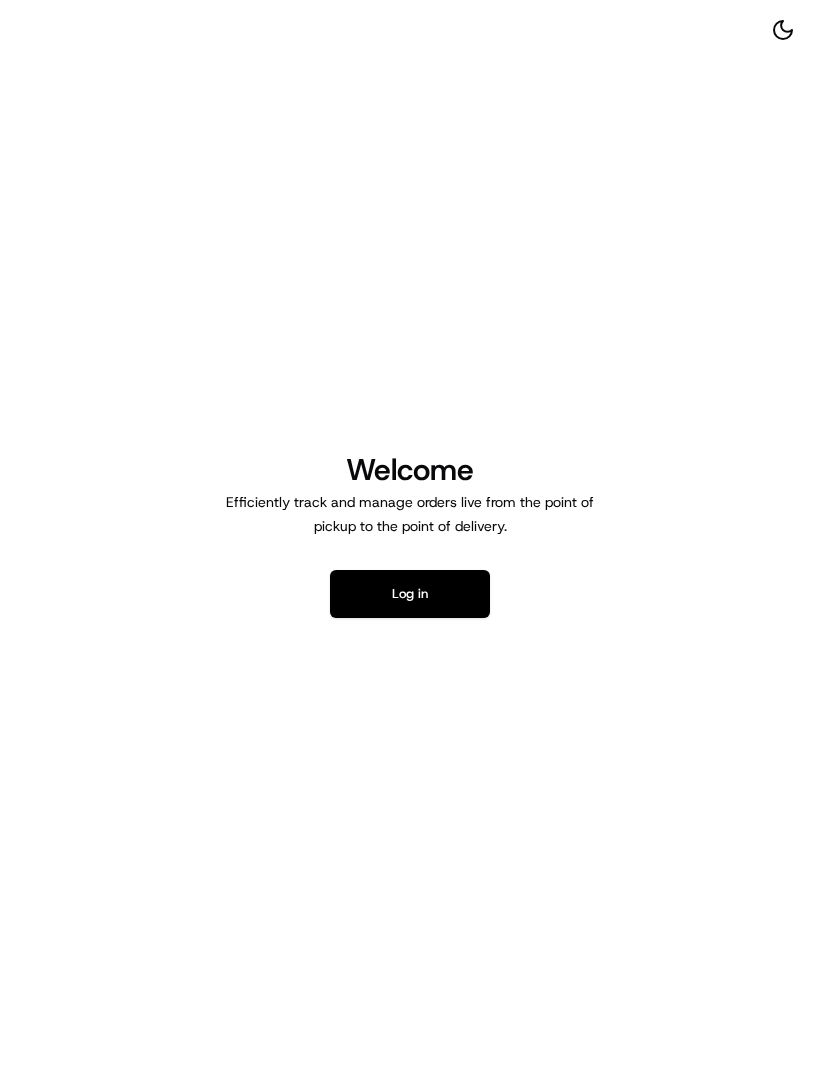 click on "Log in" at bounding box center (410, 594) 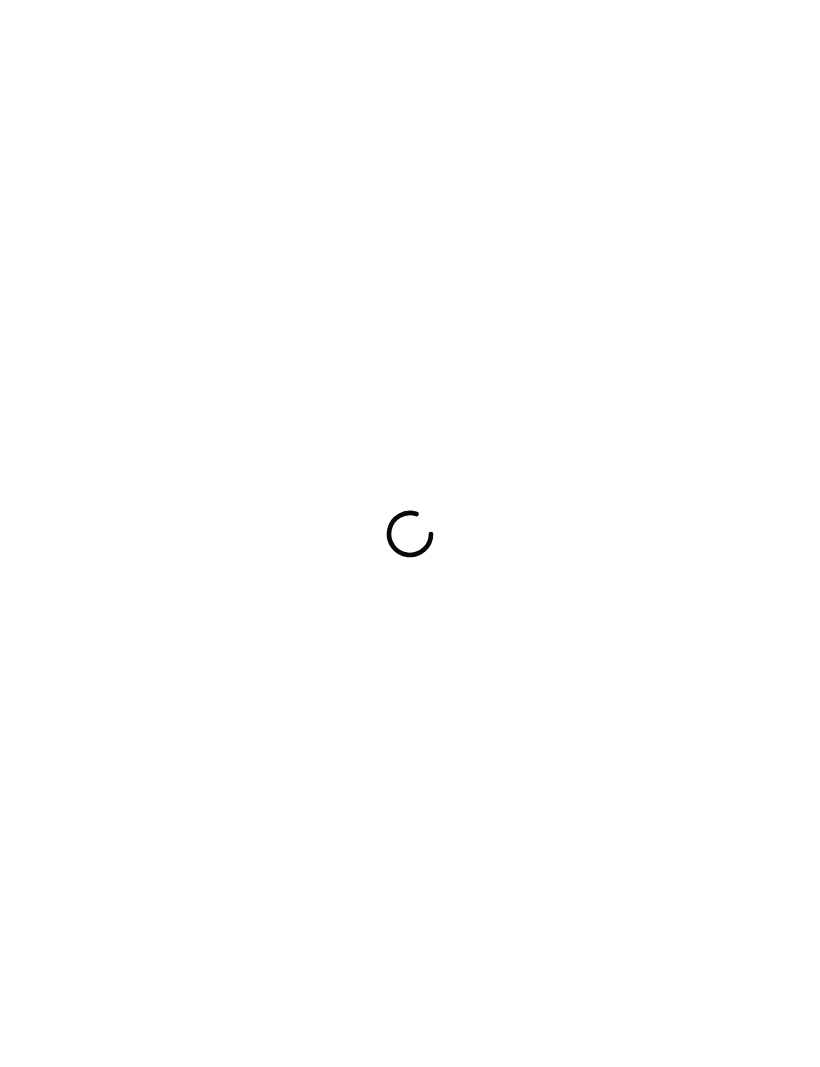 scroll, scrollTop: 0, scrollLeft: 0, axis: both 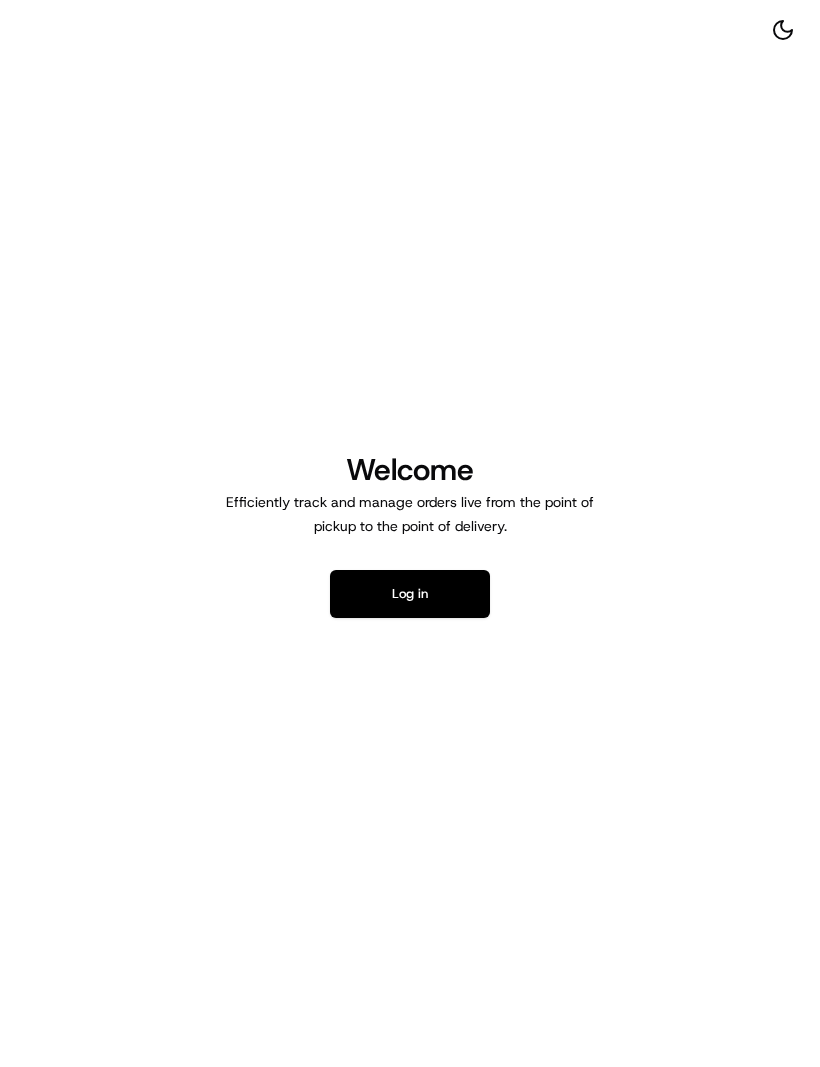 click on "Welcome Efficiently track and manage orders live from the point of pickup to the point of delivery. Log in" at bounding box center [410, 533] 